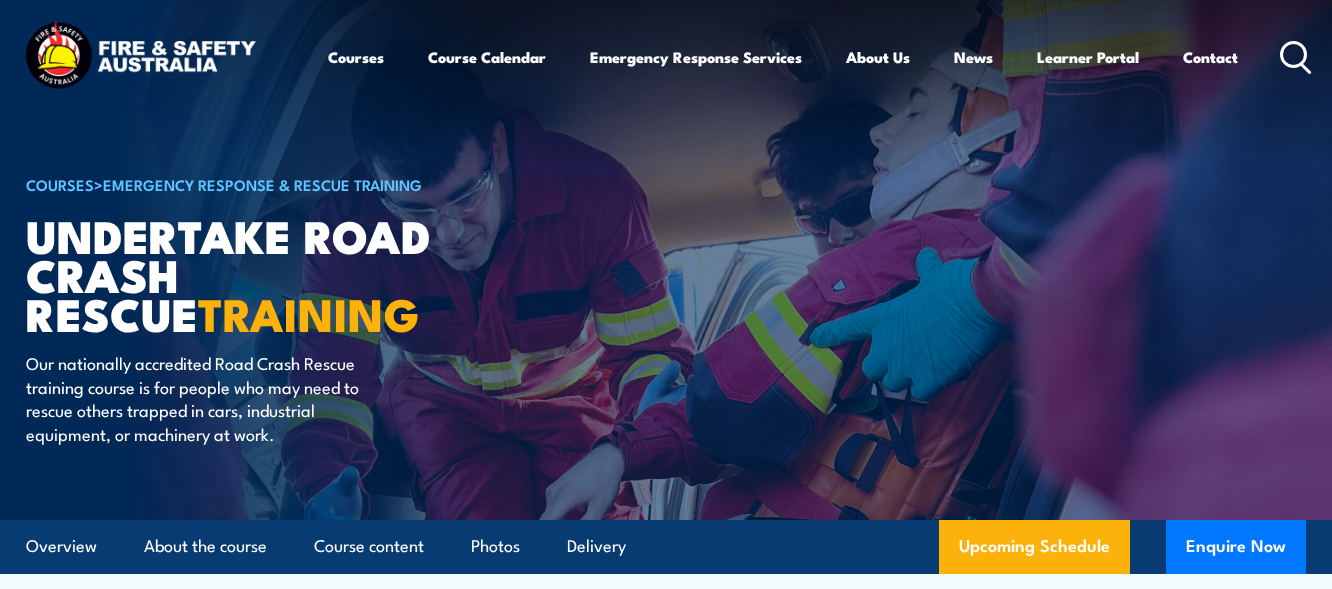 scroll, scrollTop: 0, scrollLeft: 0, axis: both 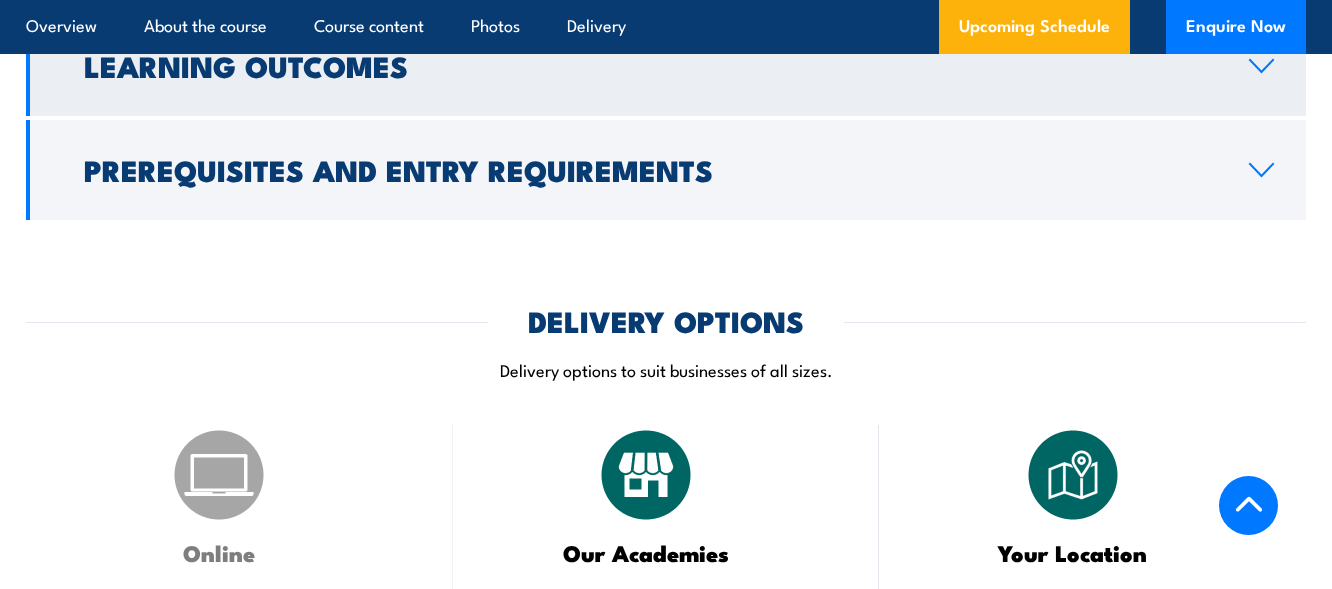 click on "Learning Outcomes" at bounding box center (650, 65) 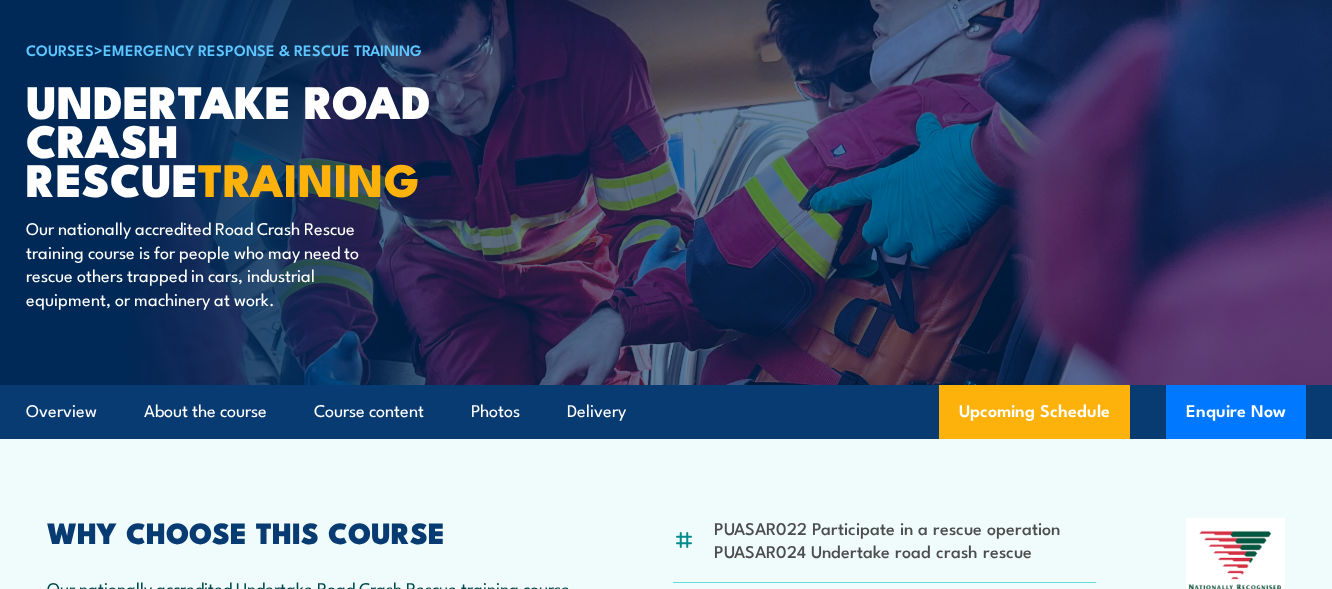 scroll, scrollTop: 100, scrollLeft: 0, axis: vertical 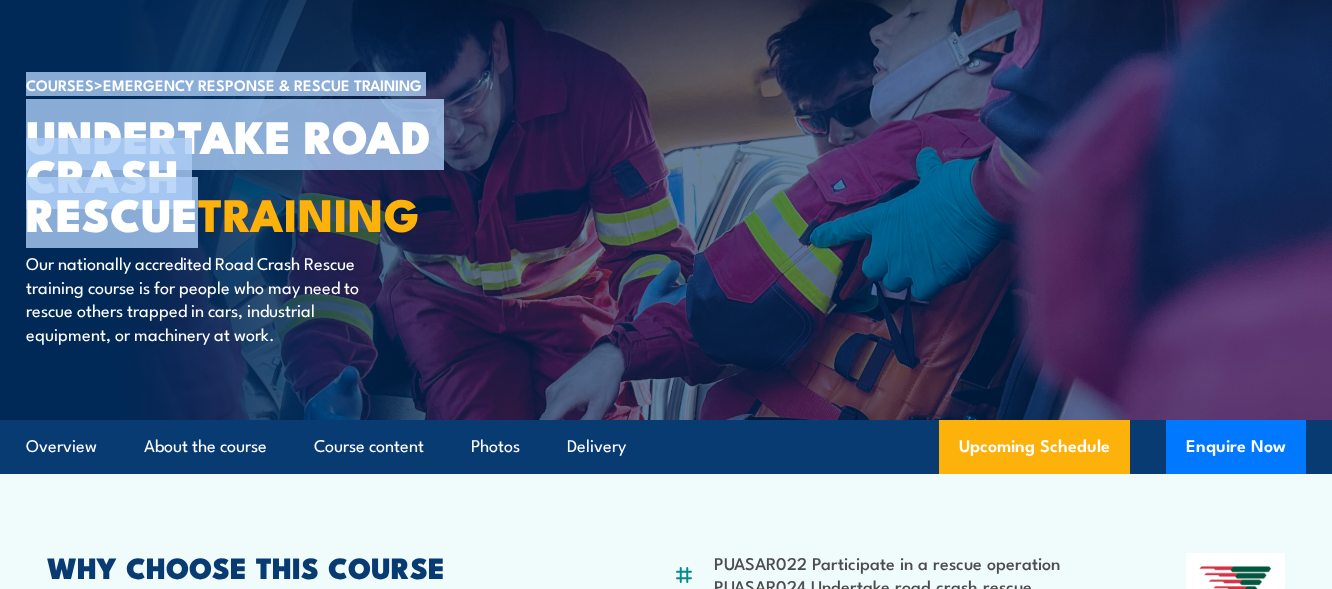 drag, startPoint x: 360, startPoint y: 188, endPoint x: 19, endPoint y: 144, distance: 343.827 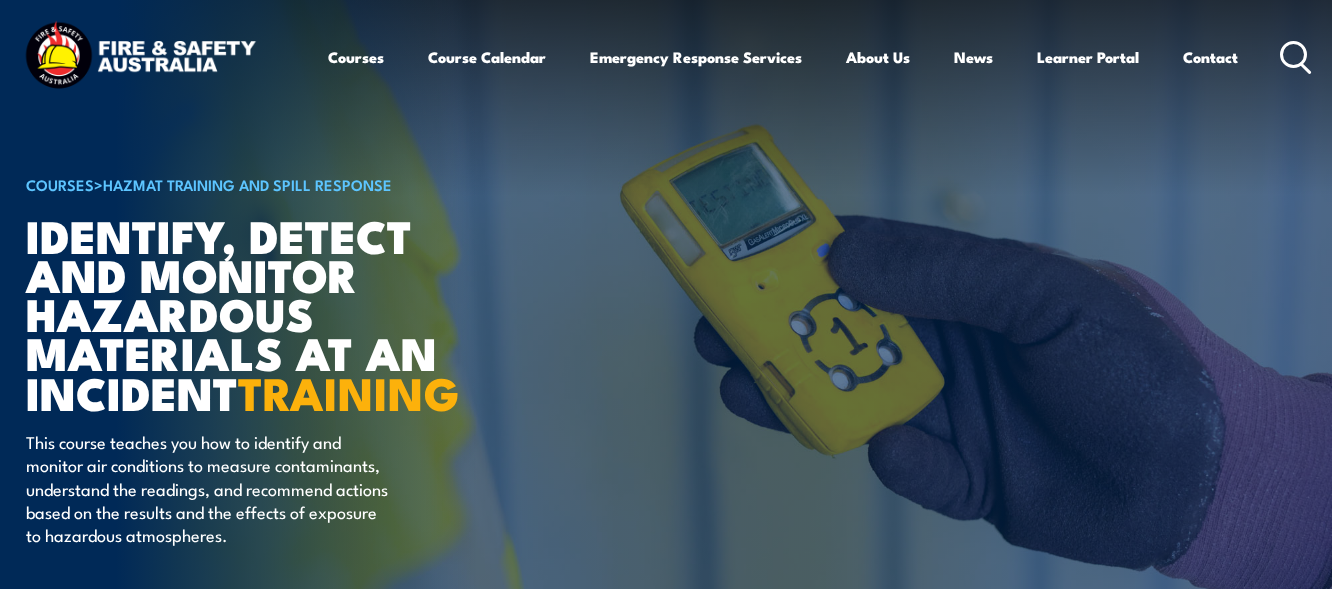 scroll, scrollTop: 200, scrollLeft: 0, axis: vertical 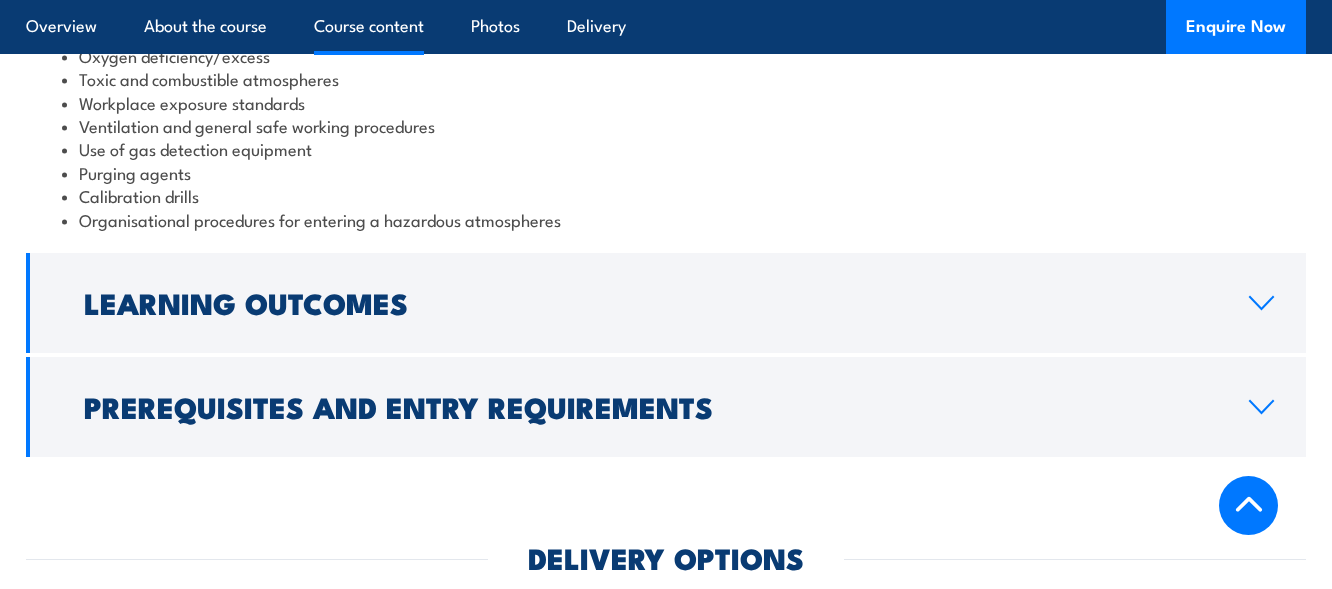 click on "Calibration drills" at bounding box center (666, 195) 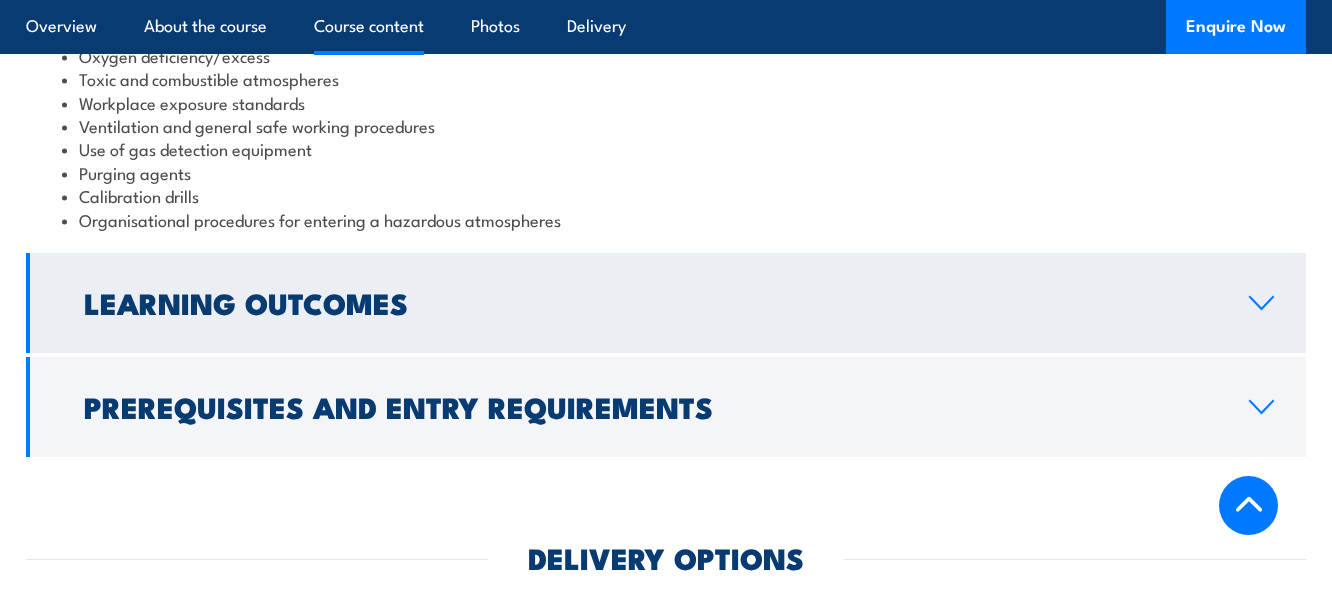 click on "Learning Outcomes" at bounding box center [650, 302] 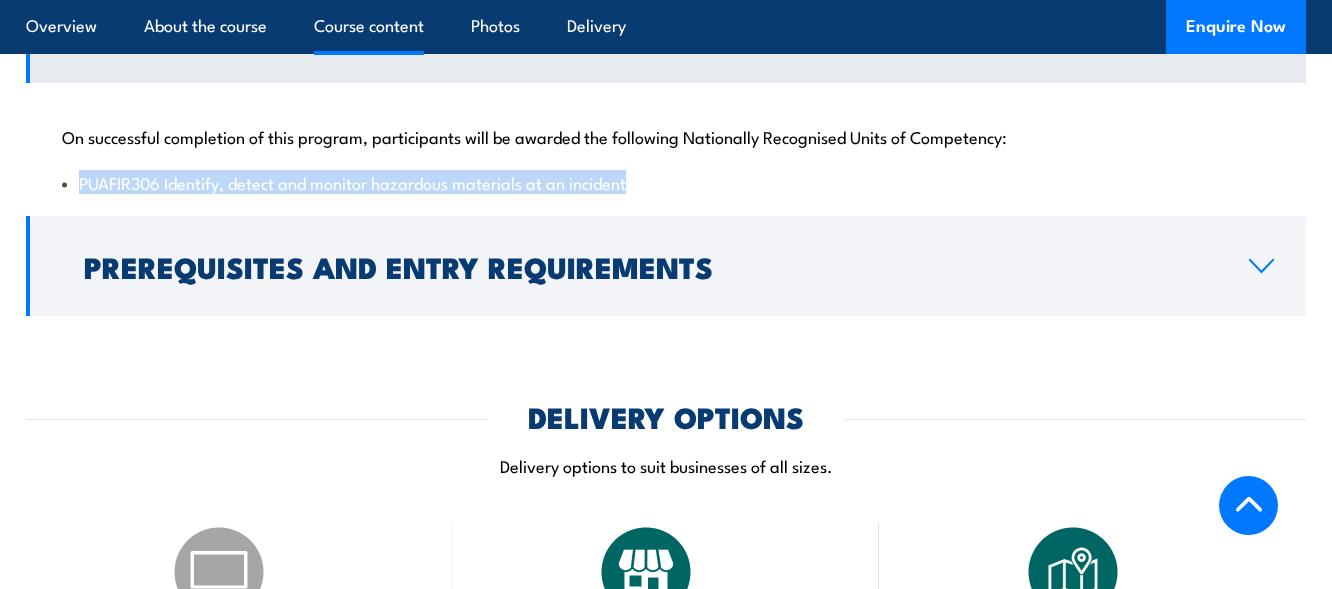 drag, startPoint x: 674, startPoint y: 204, endPoint x: 79, endPoint y: 210, distance: 595.0303 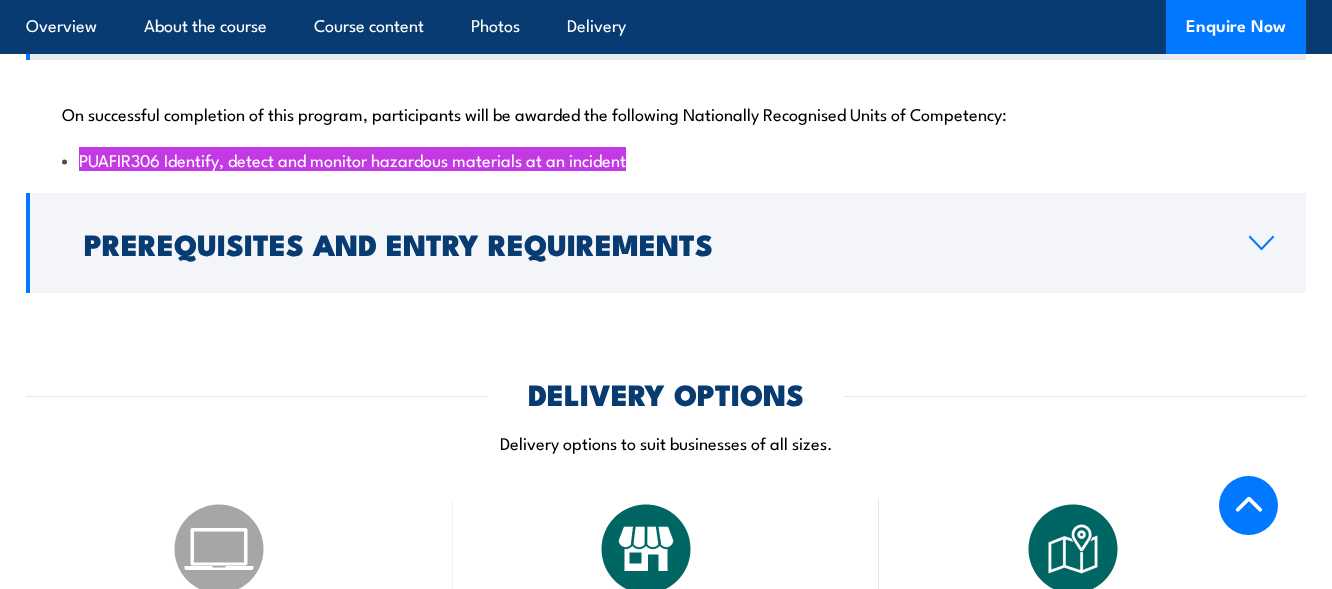 scroll, scrollTop: 2300, scrollLeft: 0, axis: vertical 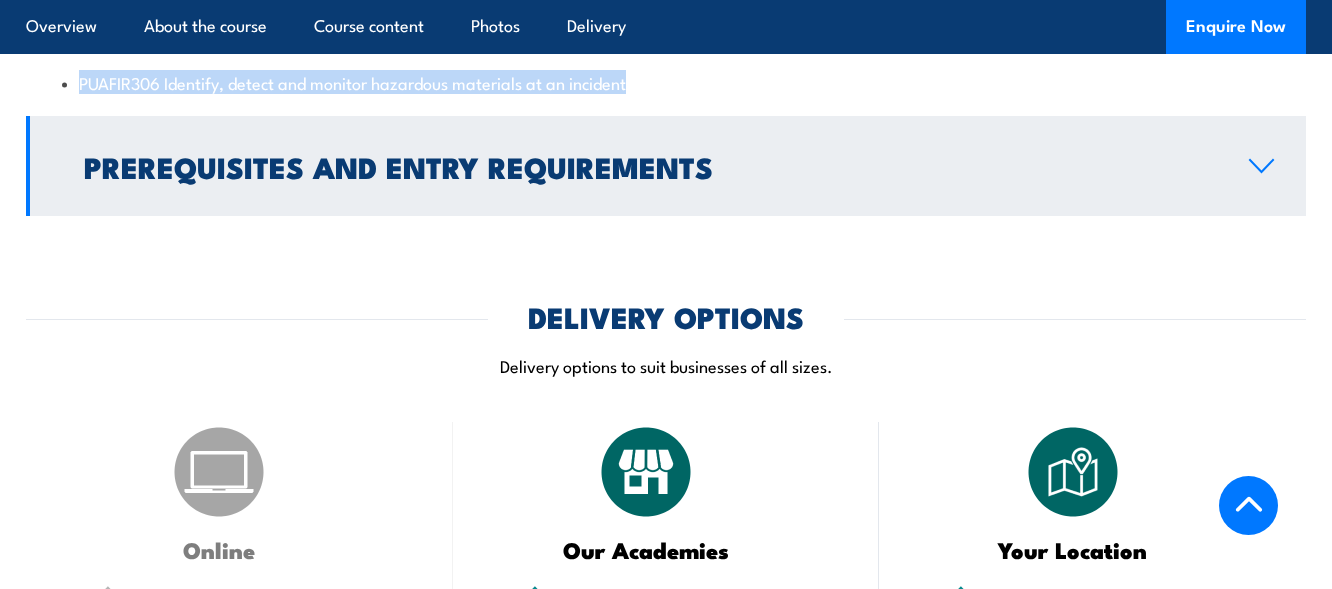 click on "Prerequisites and Entry Requirements" at bounding box center [666, 166] 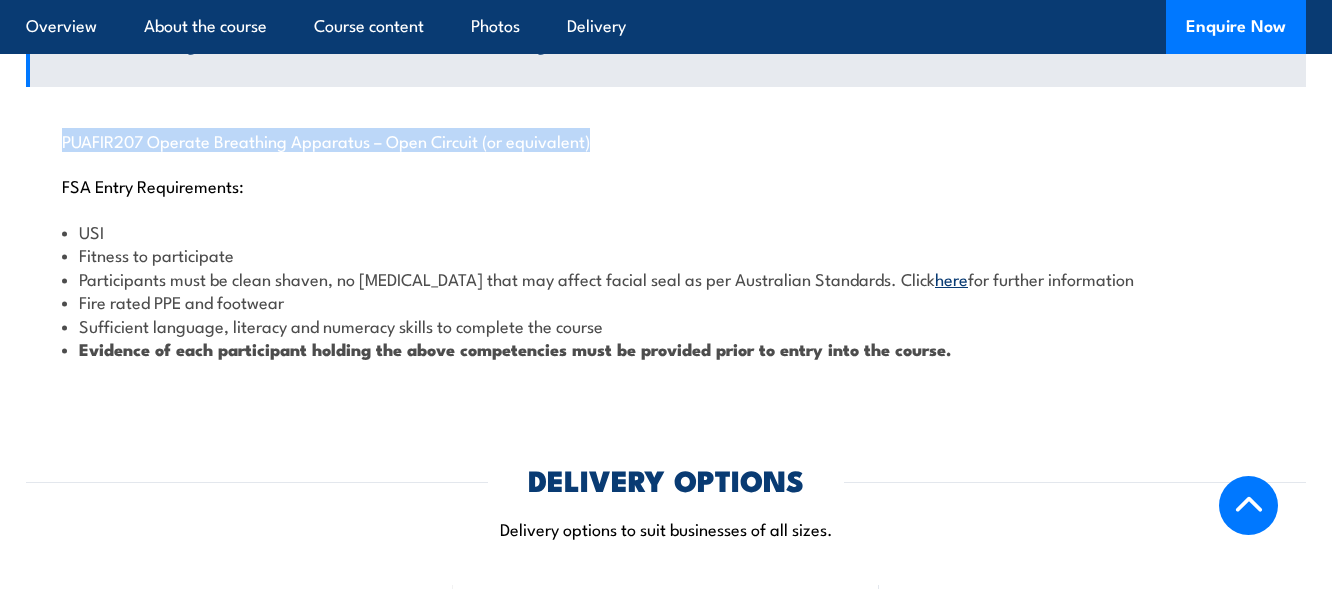 drag, startPoint x: 605, startPoint y: 165, endPoint x: 21, endPoint y: 172, distance: 584.04193 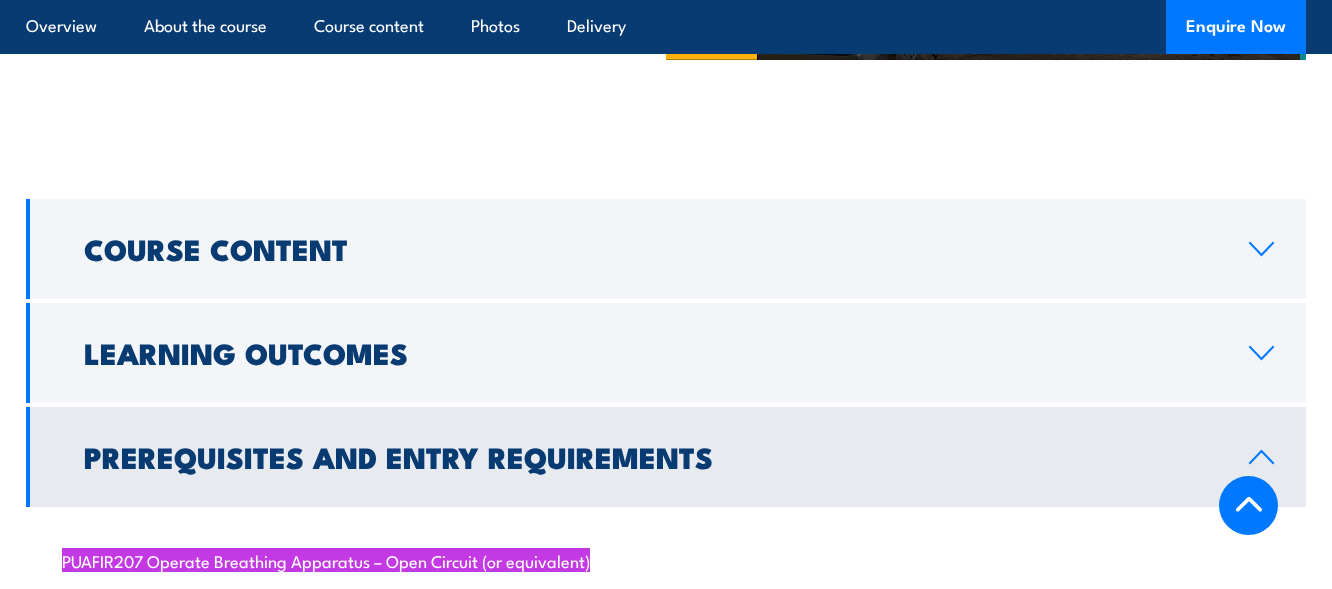 scroll, scrollTop: 1800, scrollLeft: 0, axis: vertical 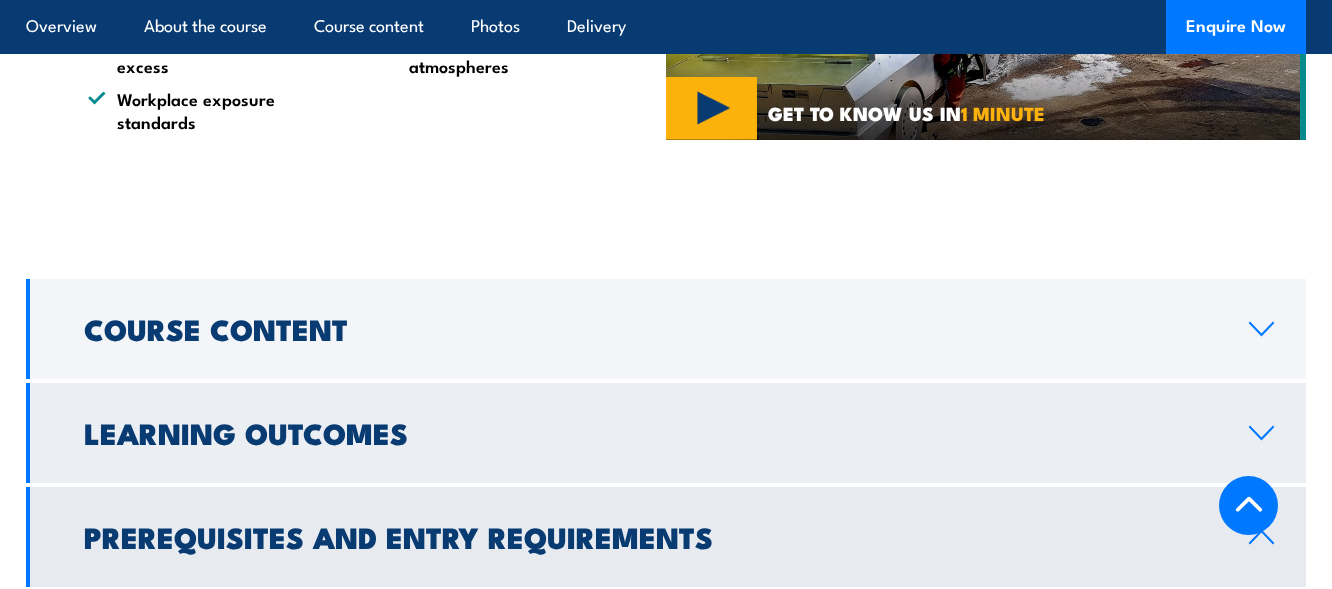 drag, startPoint x: 231, startPoint y: 430, endPoint x: 224, endPoint y: 417, distance: 14.764823 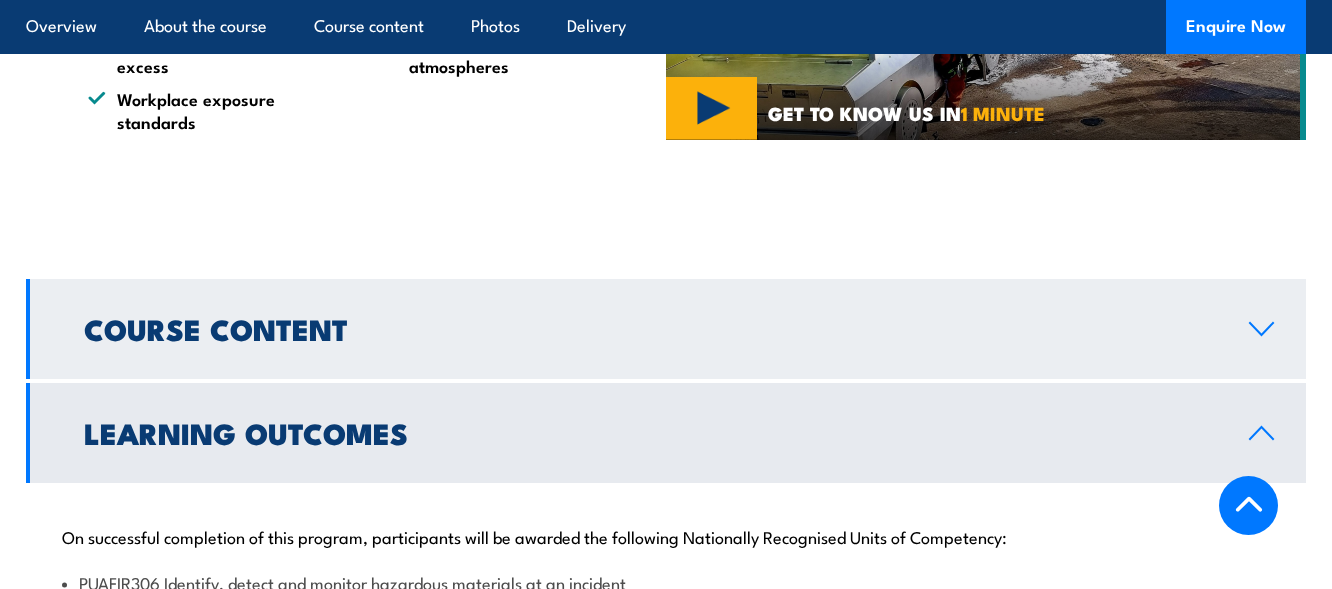 click on "Course Content" at bounding box center [650, 328] 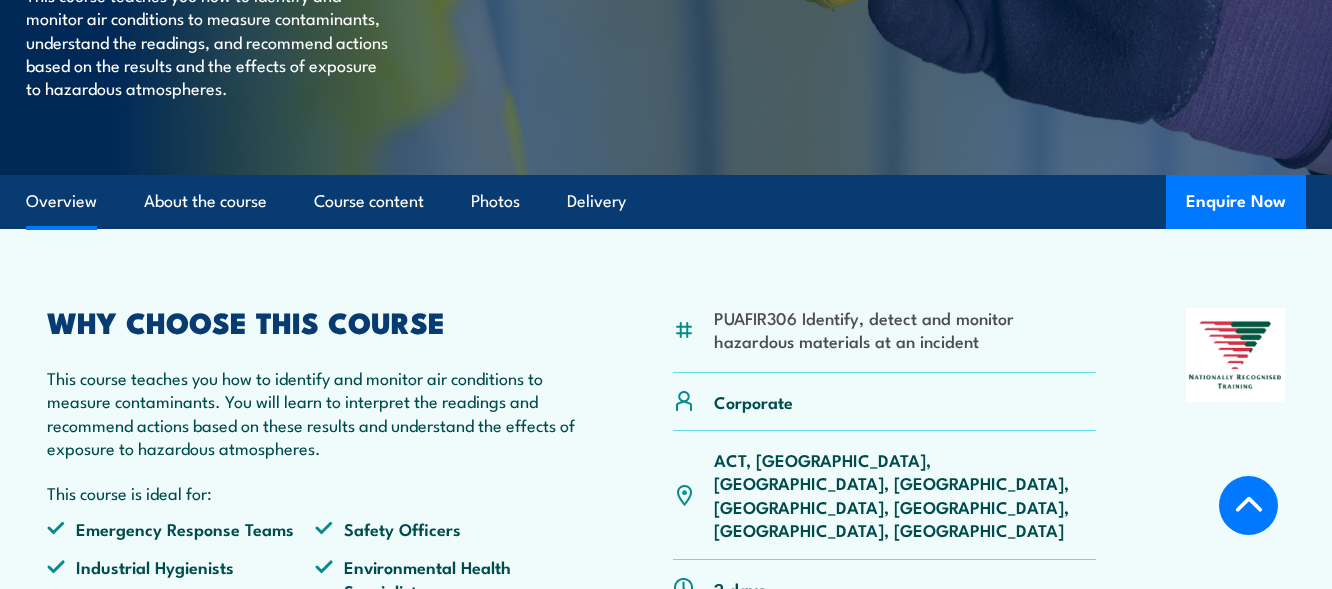 scroll, scrollTop: 400, scrollLeft: 0, axis: vertical 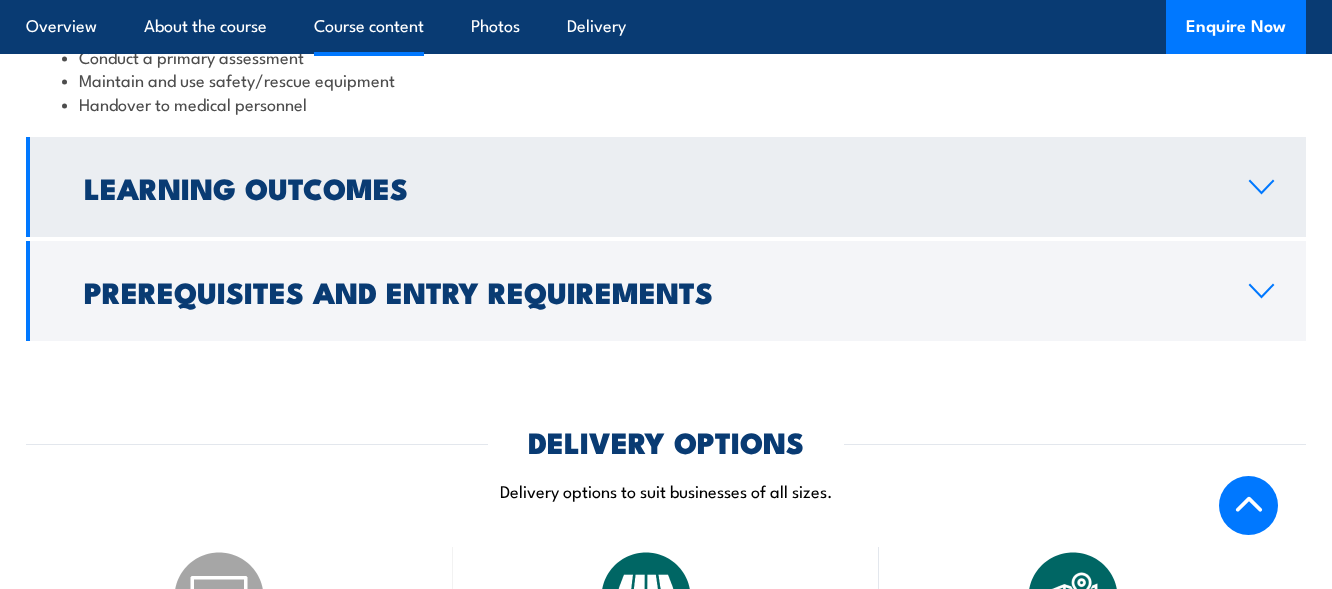 click on "Learning Outcomes" at bounding box center (650, 187) 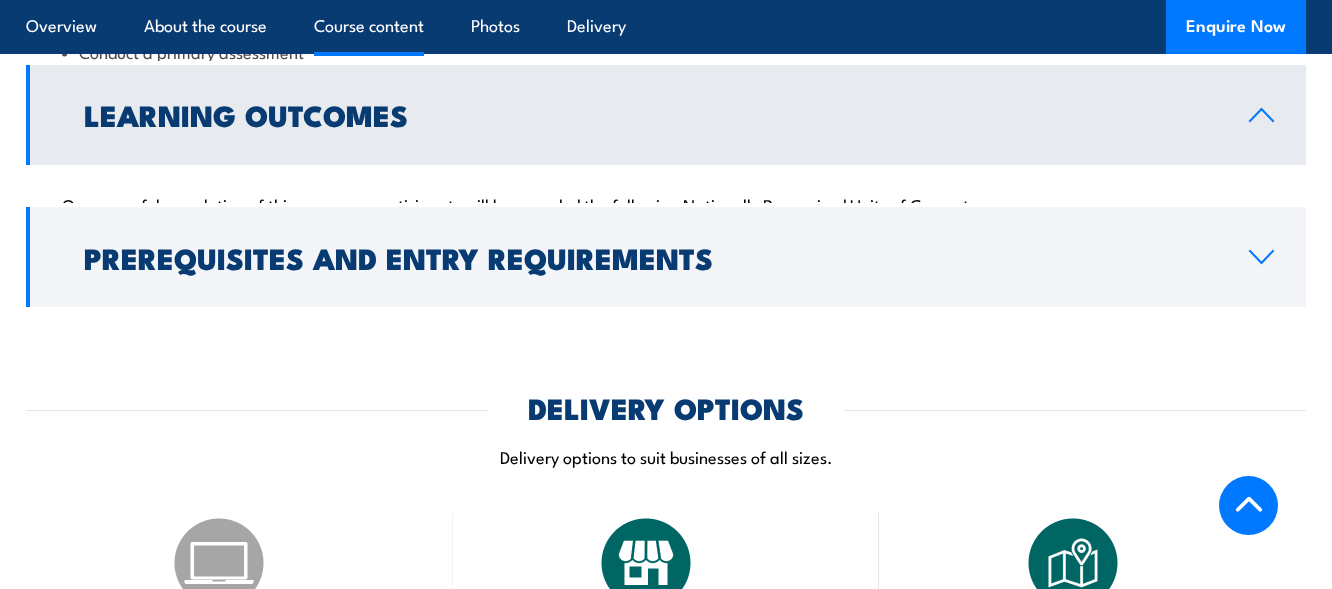 scroll, scrollTop: 1794, scrollLeft: 0, axis: vertical 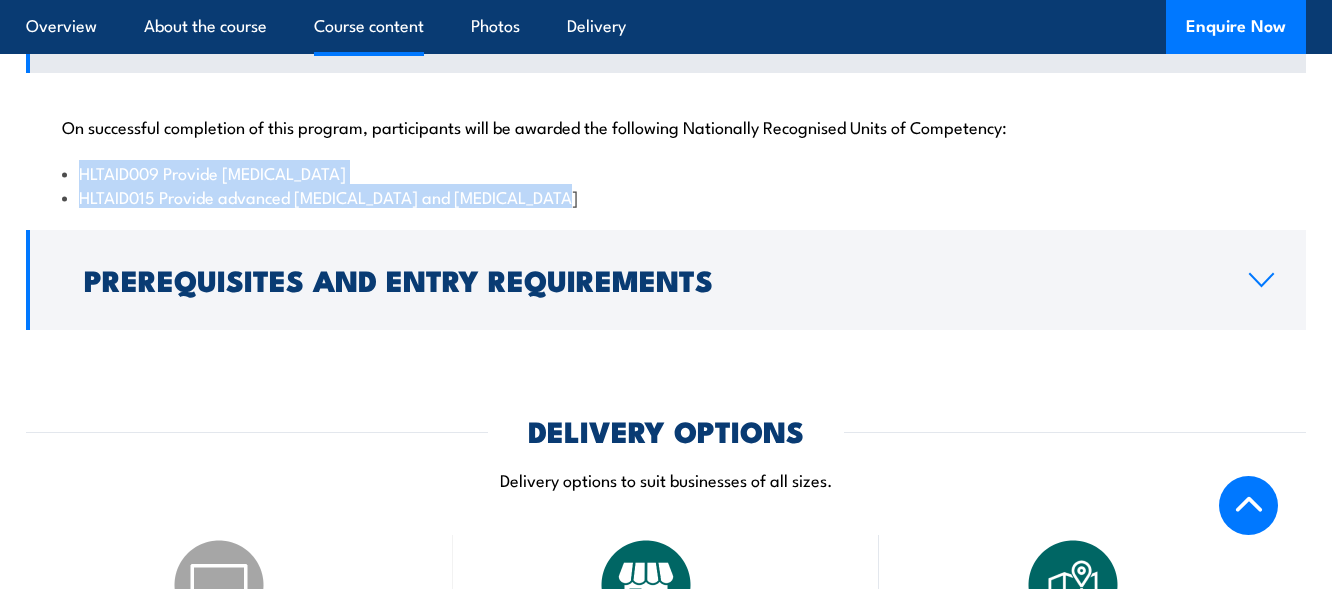 drag, startPoint x: 513, startPoint y: 205, endPoint x: 36, endPoint y: 190, distance: 477.23578 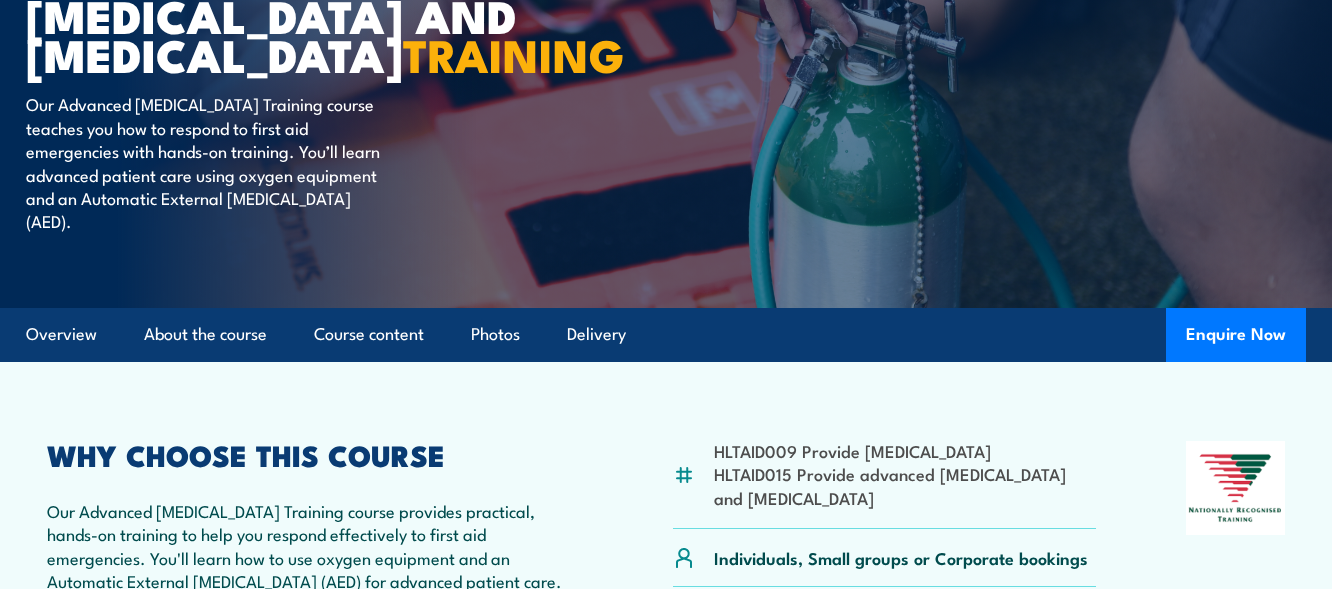 scroll, scrollTop: 0, scrollLeft: 0, axis: both 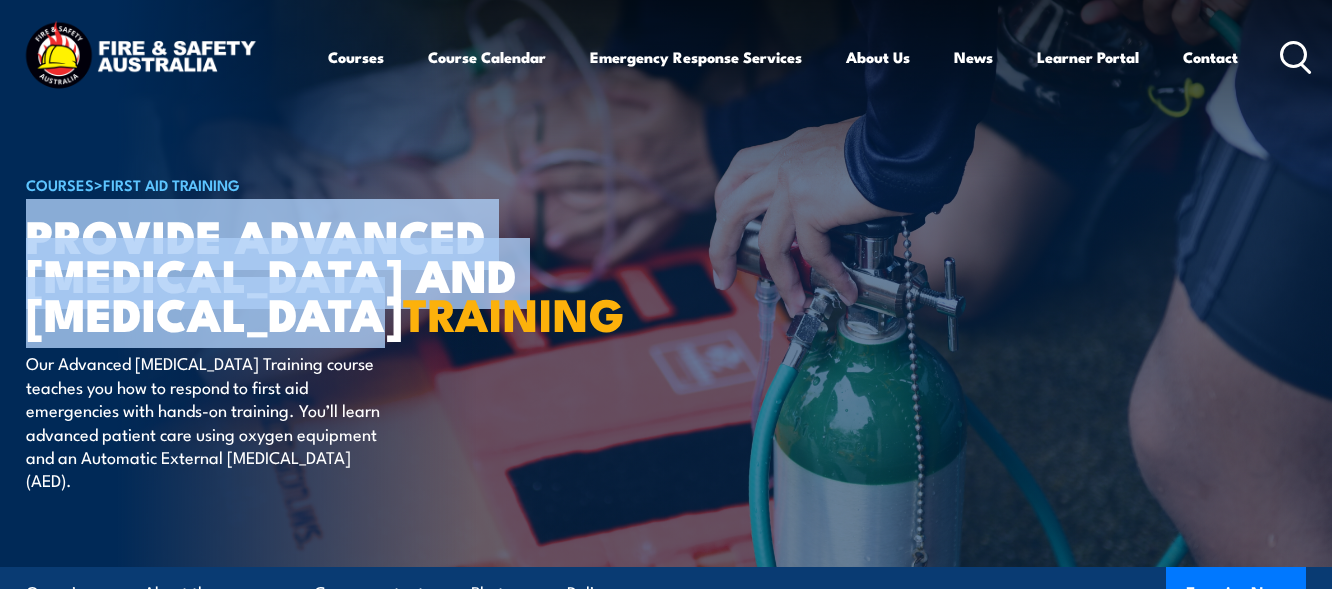 drag, startPoint x: 30, startPoint y: 239, endPoint x: 441, endPoint y: 320, distance: 418.90573 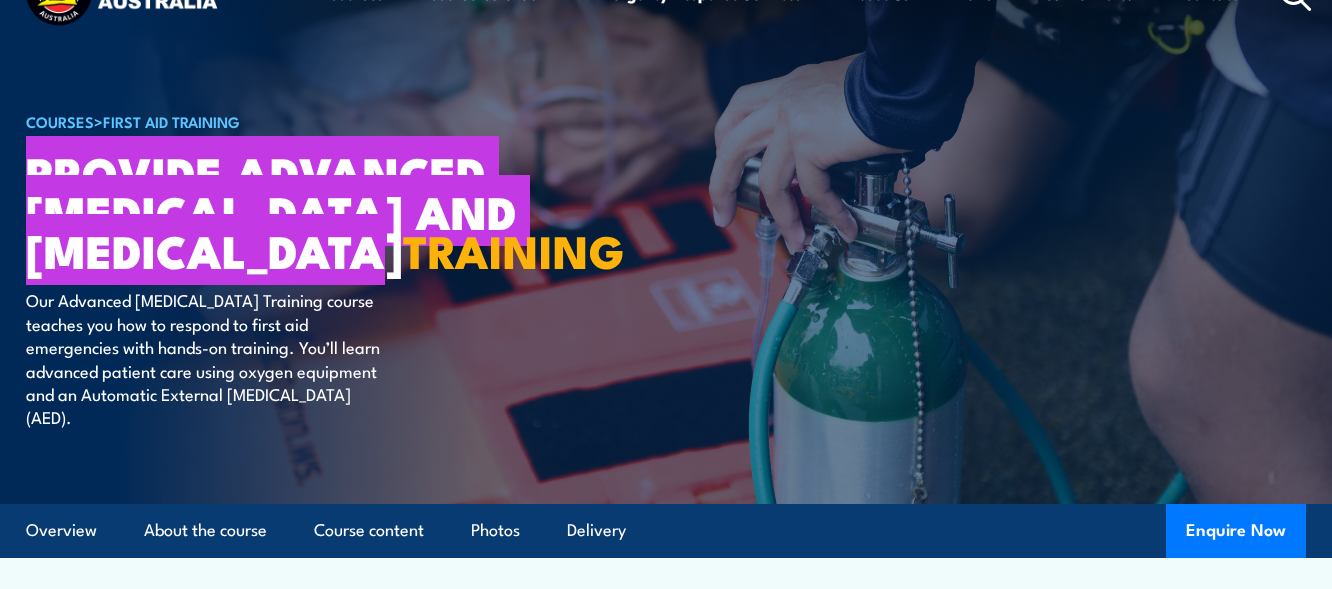 scroll, scrollTop: 0, scrollLeft: 0, axis: both 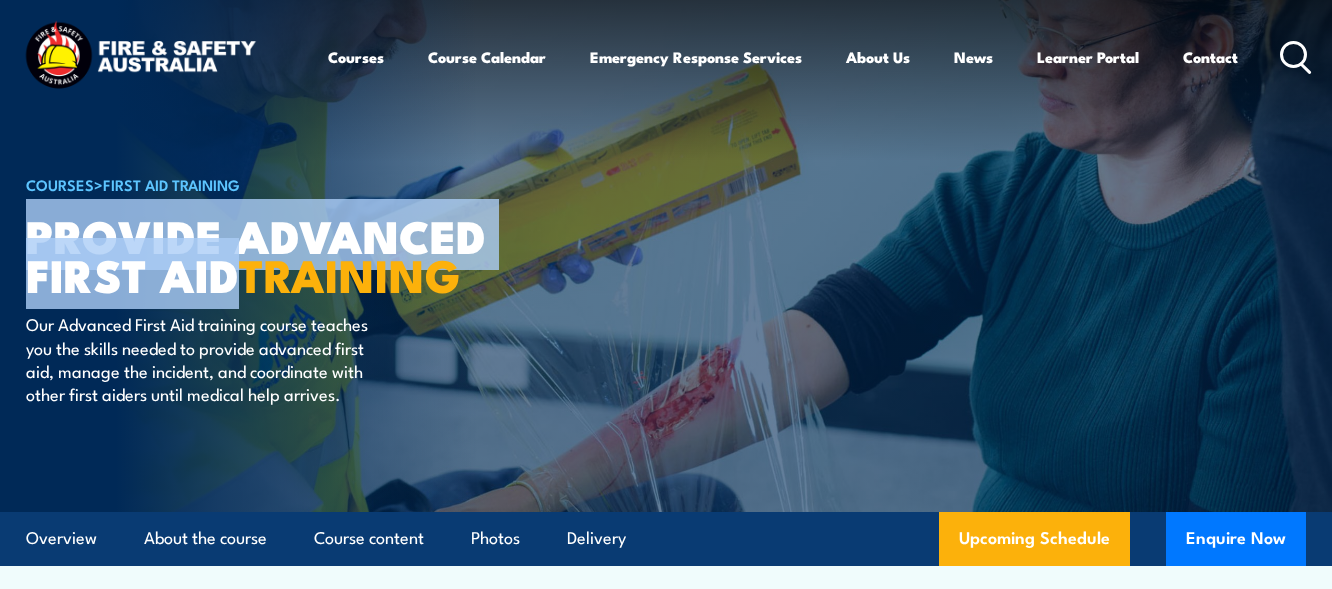 drag, startPoint x: 230, startPoint y: 279, endPoint x: 35, endPoint y: 239, distance: 199.06029 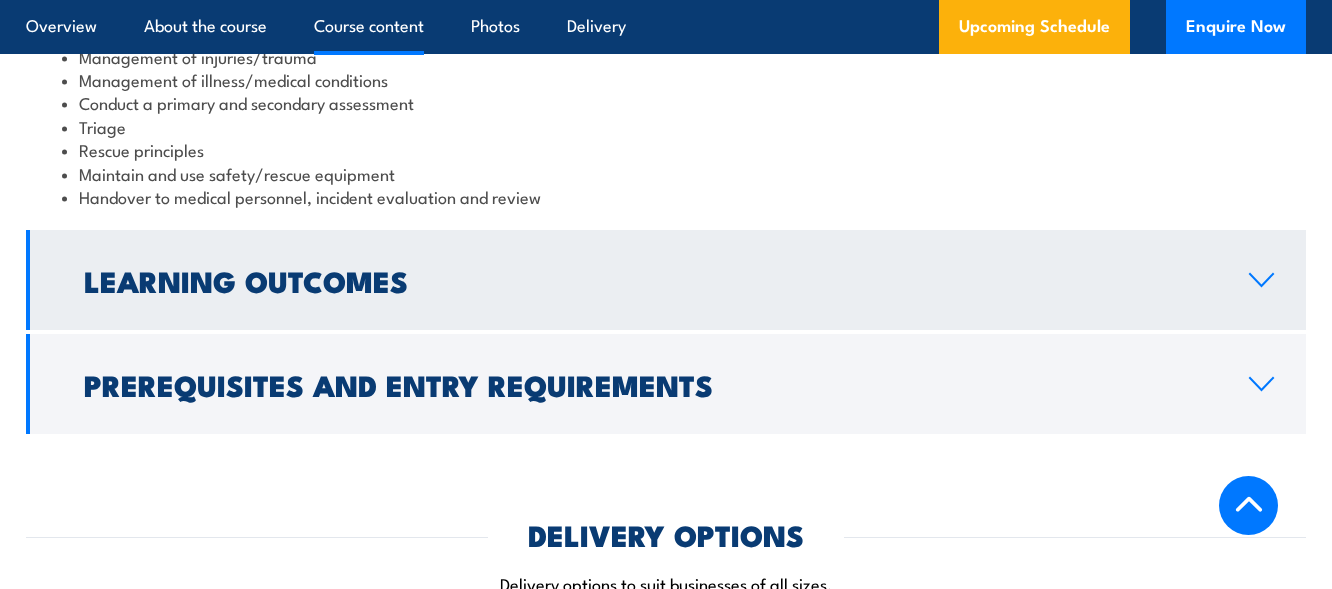 click on "Learning Outcomes" at bounding box center (650, 280) 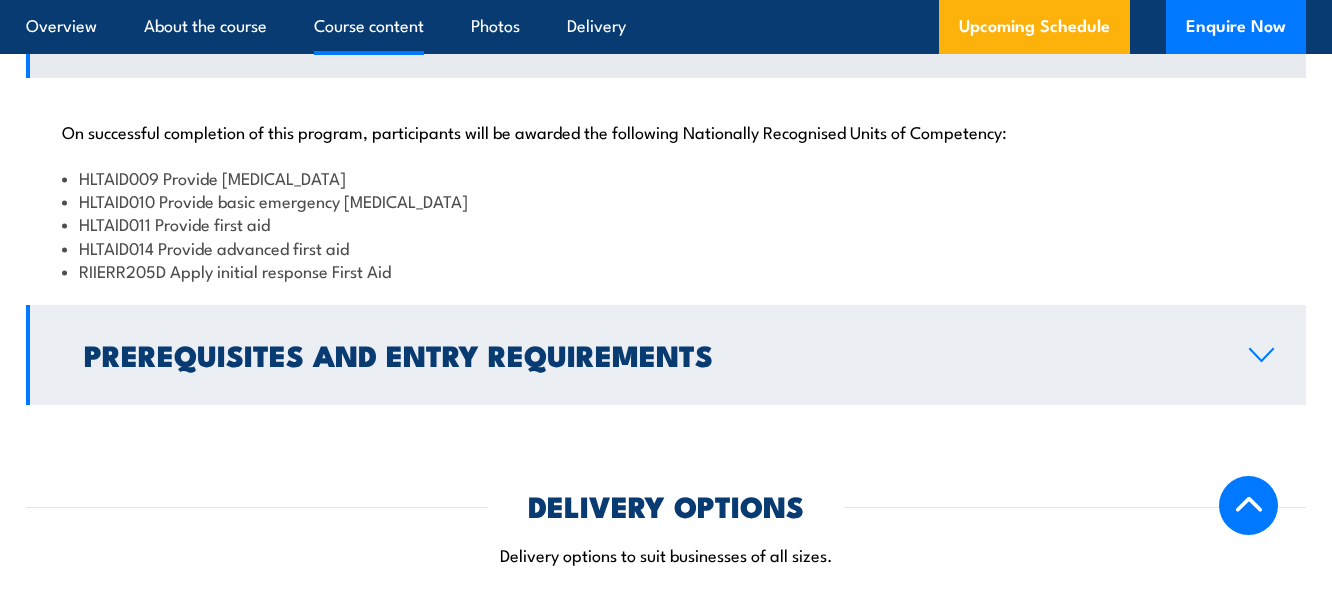 scroll, scrollTop: 1688, scrollLeft: 0, axis: vertical 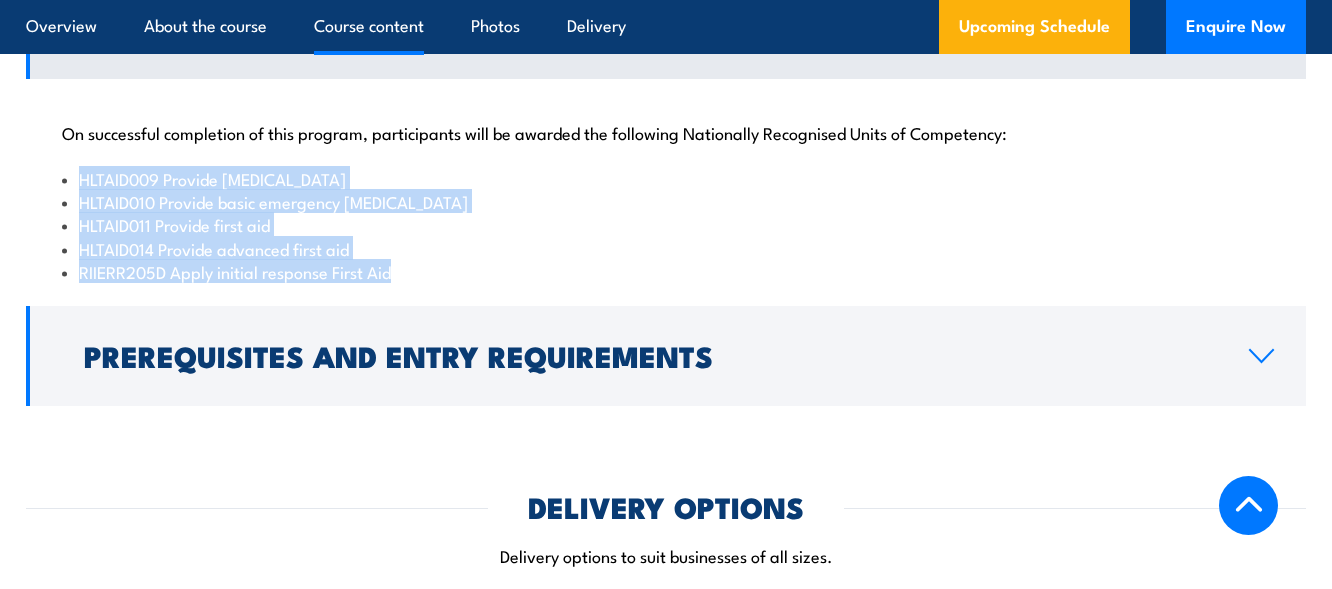 drag, startPoint x: 392, startPoint y: 274, endPoint x: 68, endPoint y: 185, distance: 336.0015 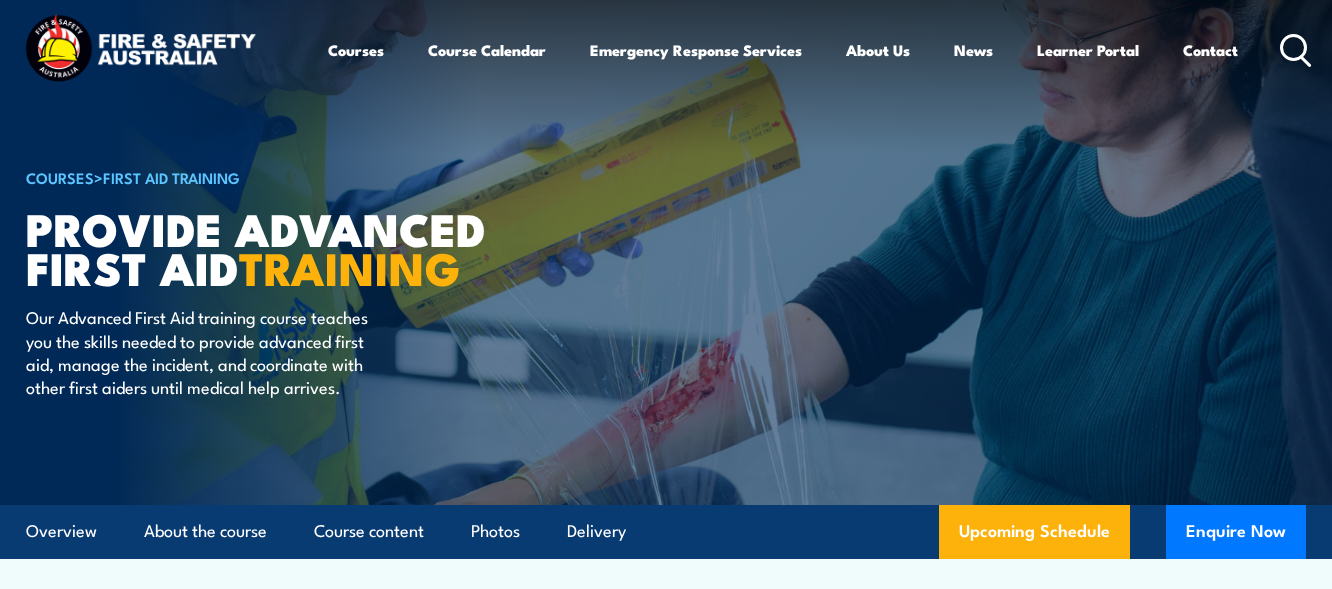 scroll, scrollTop: 0, scrollLeft: 0, axis: both 